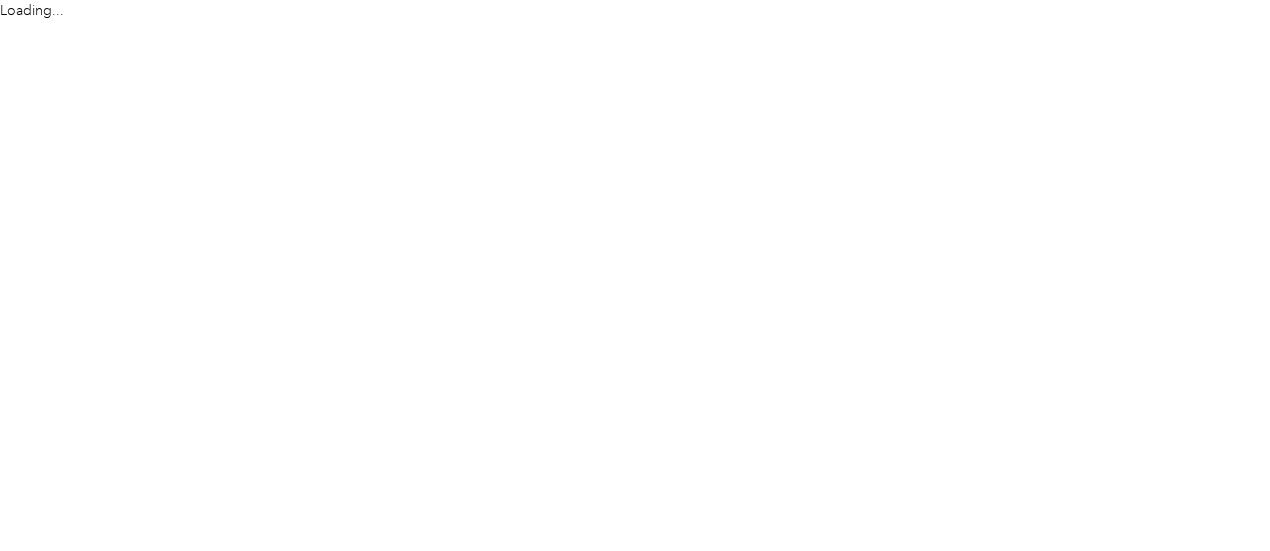 scroll, scrollTop: 0, scrollLeft: 0, axis: both 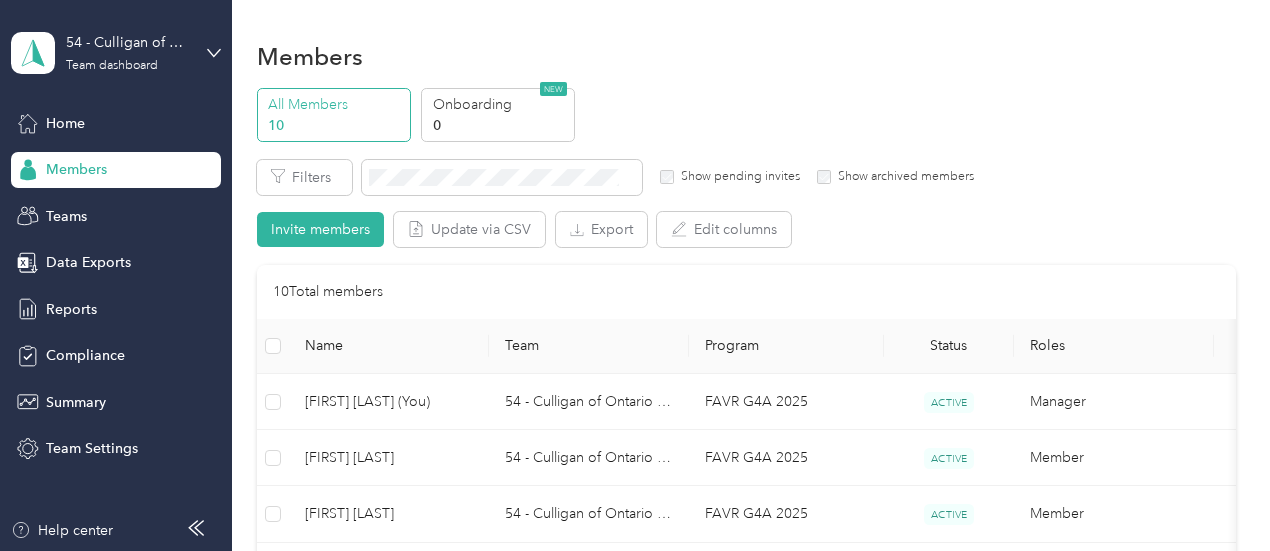 click on "All Members 10 Onboarding 0 NEW" at bounding box center (746, 115) 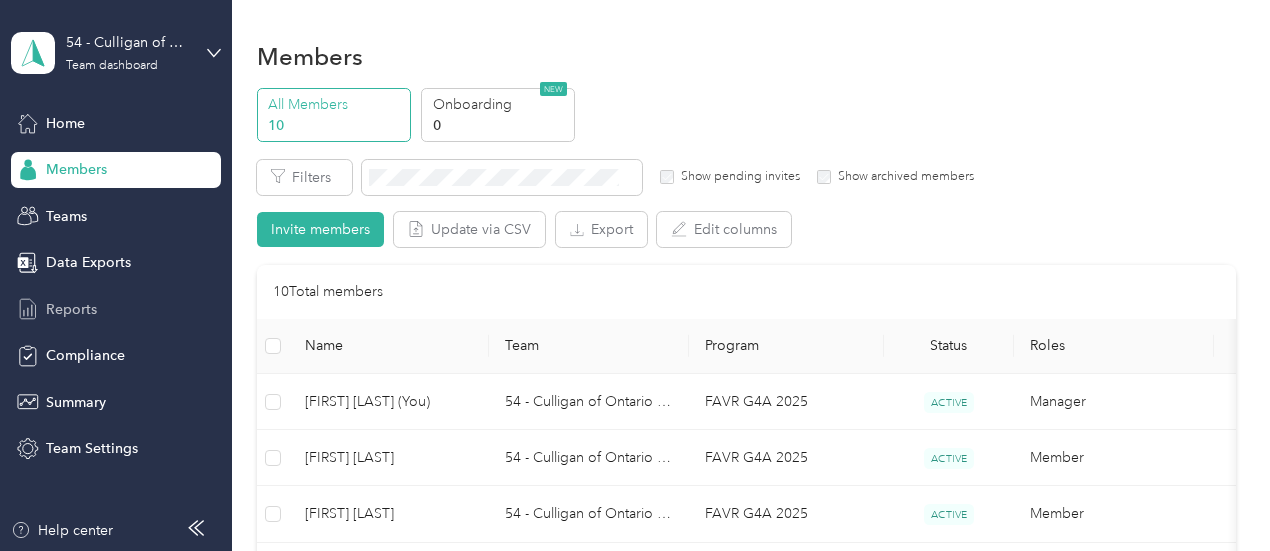 click on "Reports" at bounding box center (71, 309) 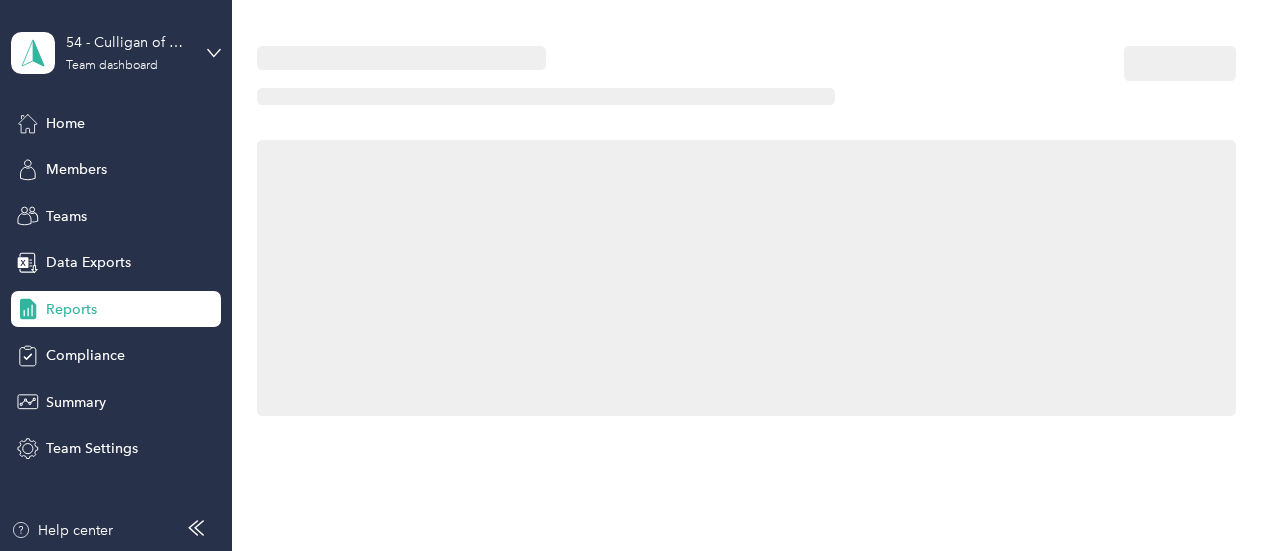 click on "Reports" at bounding box center [71, 309] 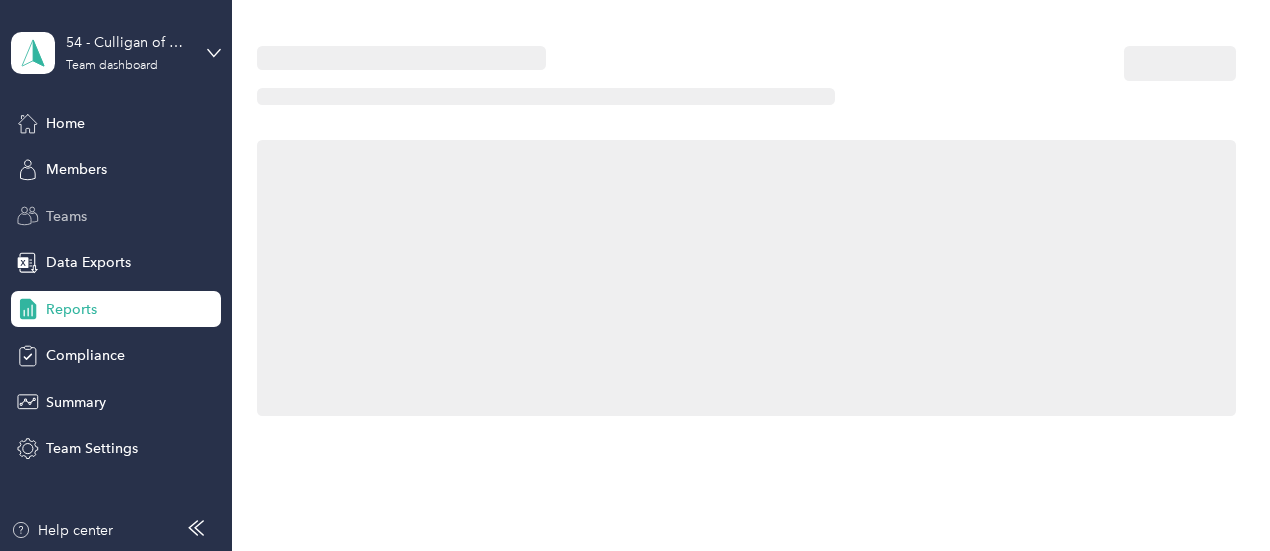 click on "Teams" at bounding box center [66, 216] 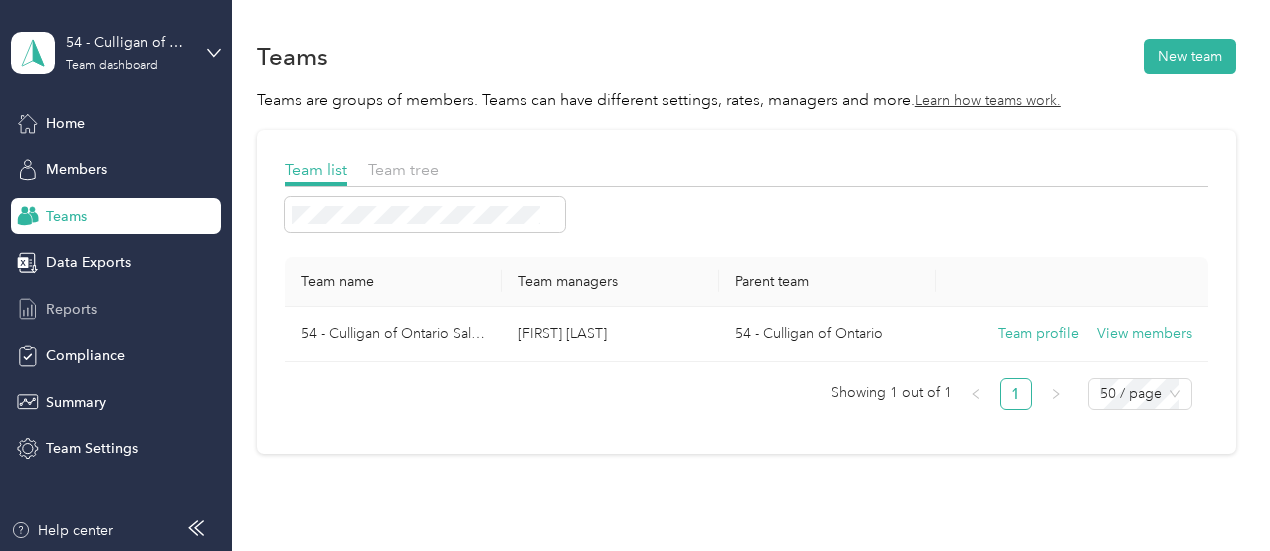 click on "Reports" at bounding box center [71, 309] 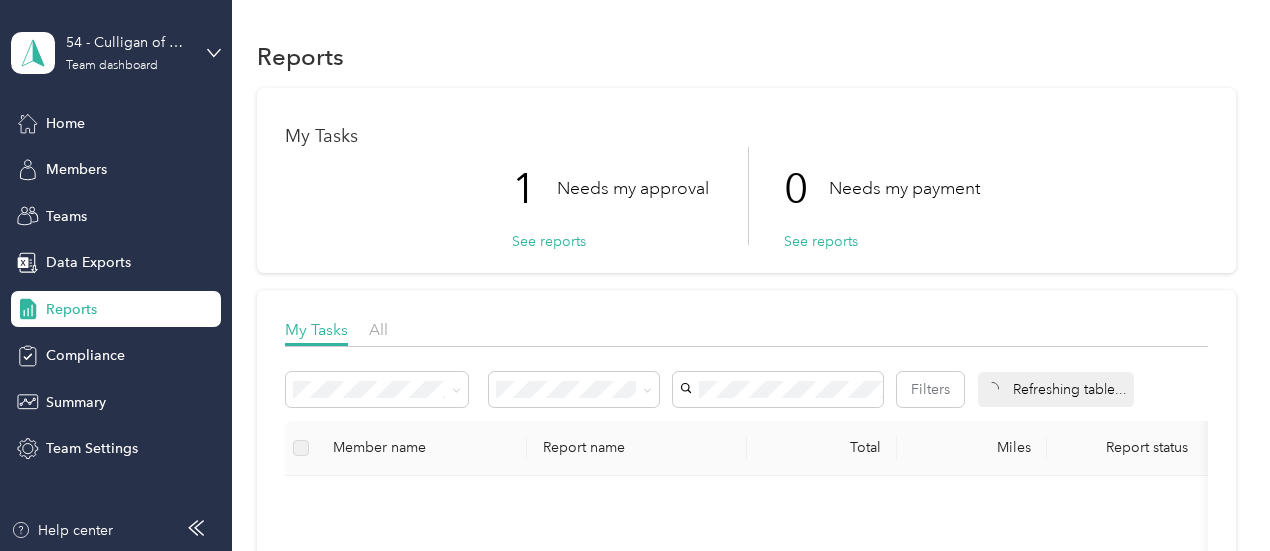 click on "Needs my approval" at bounding box center (633, 188) 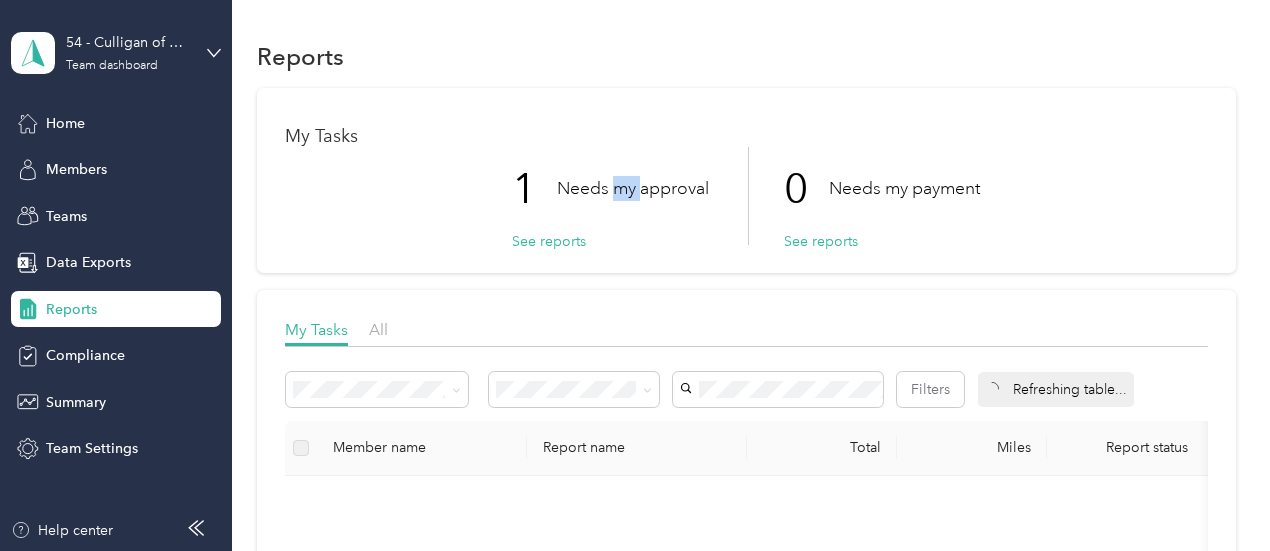 click on "Needs my approval" at bounding box center (633, 188) 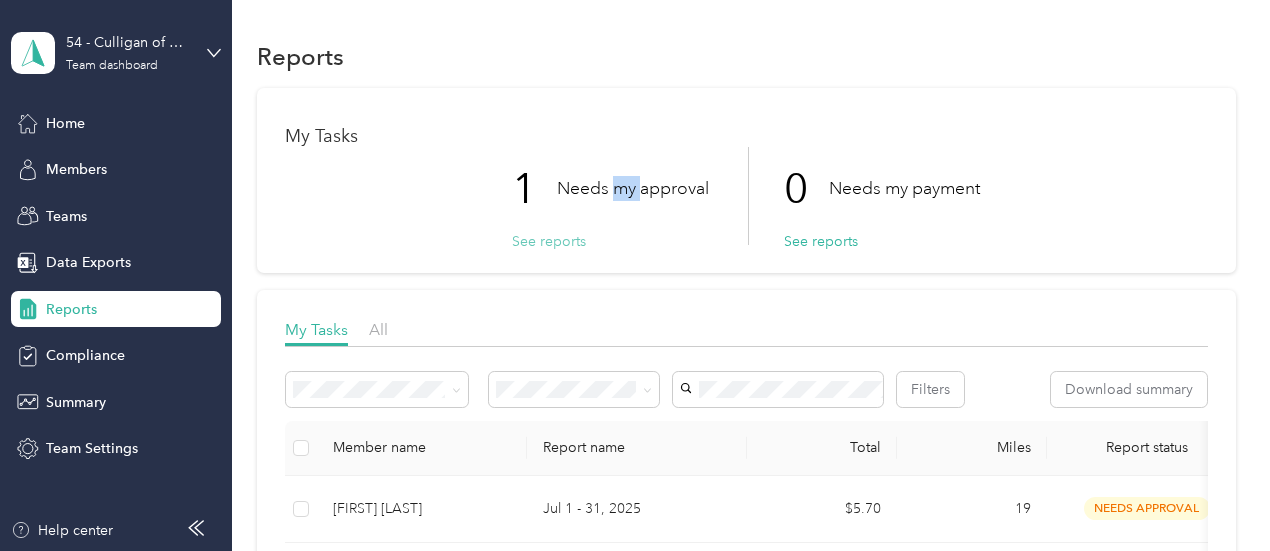 click on "See reports" at bounding box center (549, 241) 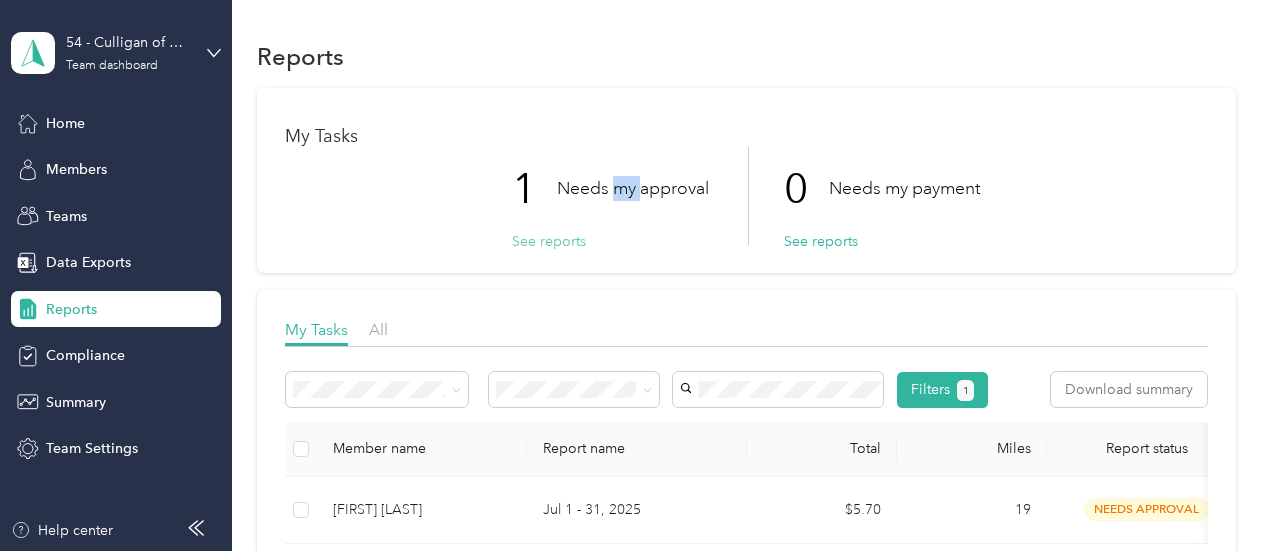 click on "See reports" at bounding box center [549, 241] 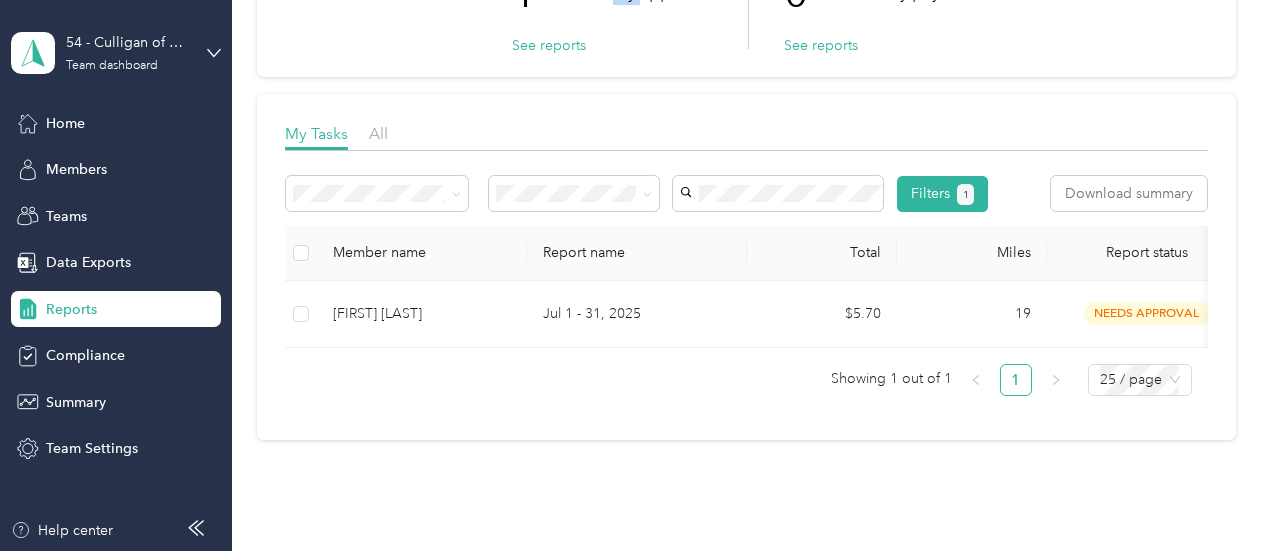 scroll, scrollTop: 205, scrollLeft: 0, axis: vertical 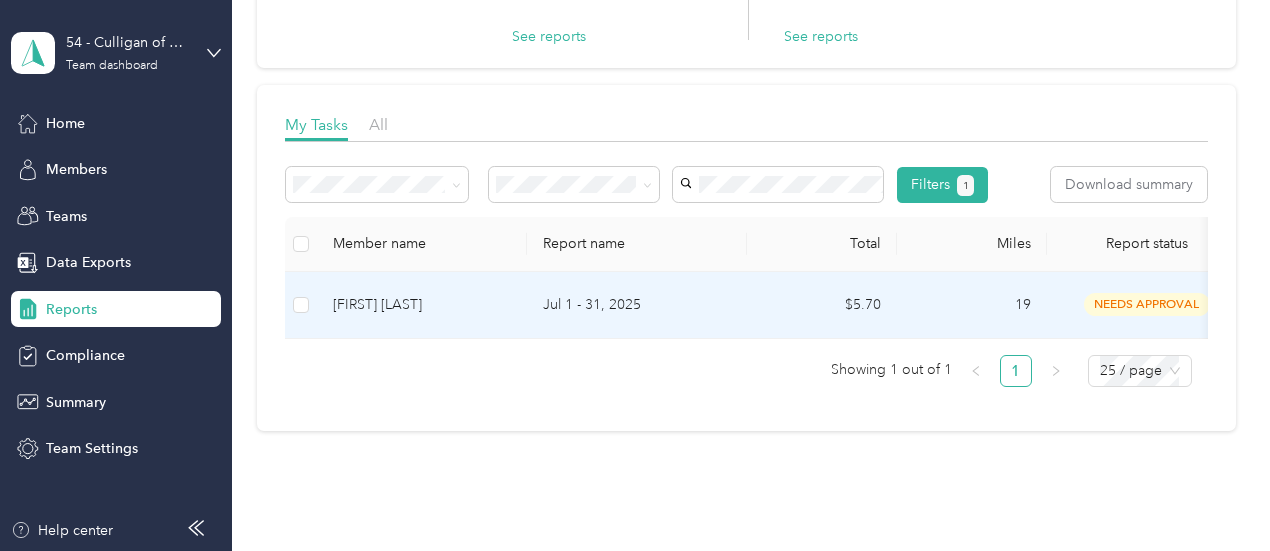 click on "needs approval" at bounding box center (1147, 304) 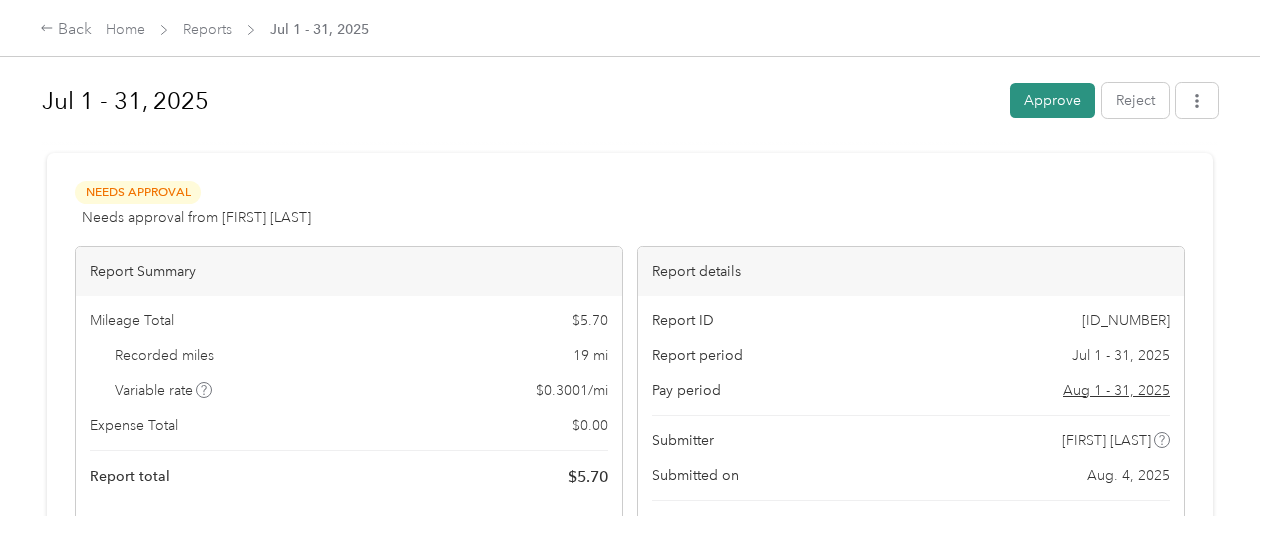 click on "Approve" at bounding box center (1052, 100) 